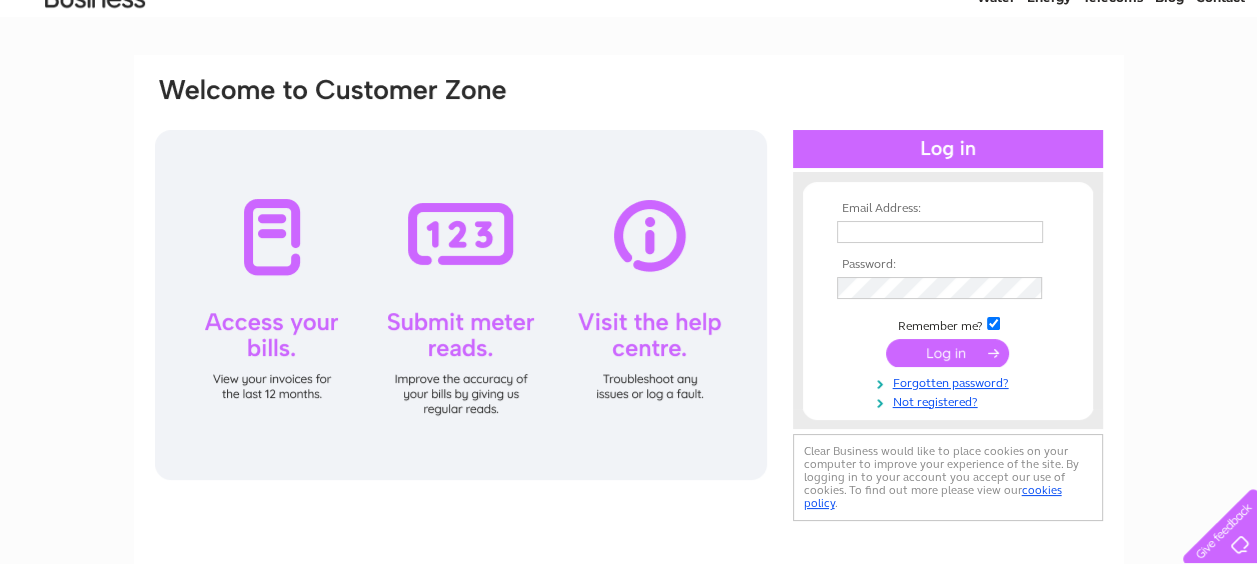 scroll, scrollTop: 200, scrollLeft: 0, axis: vertical 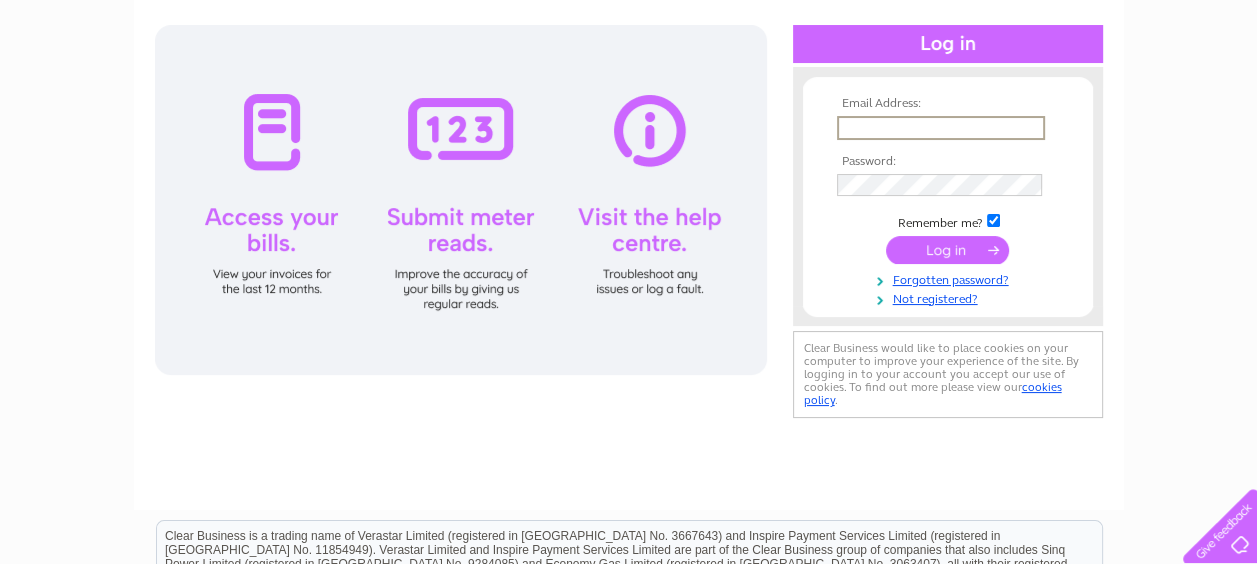 click at bounding box center (941, 128) 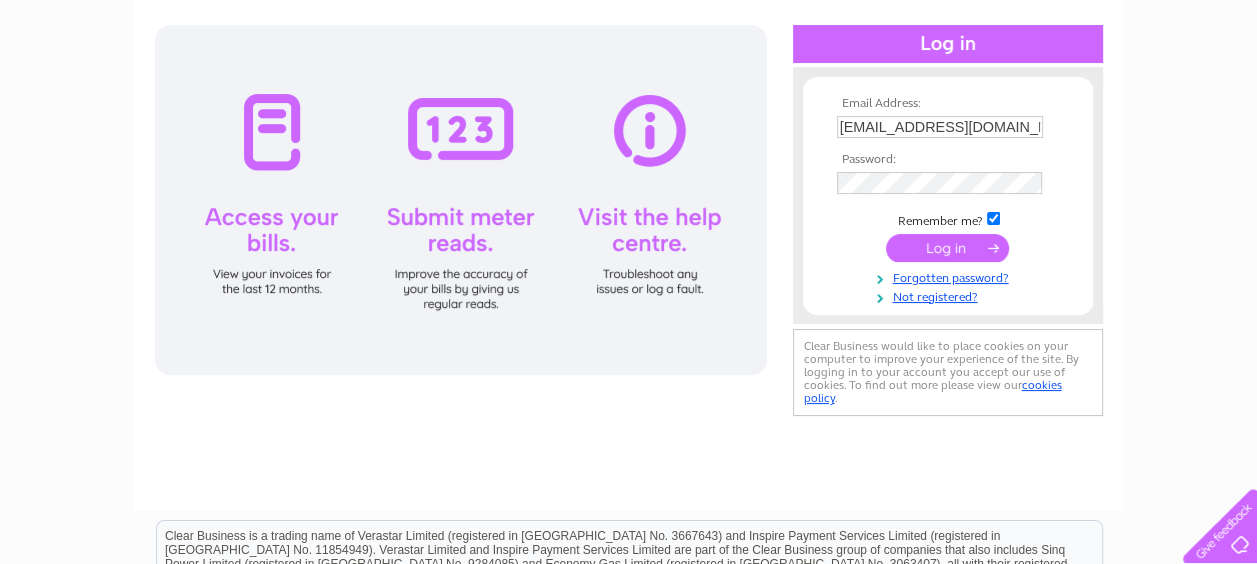 click at bounding box center [948, 248] 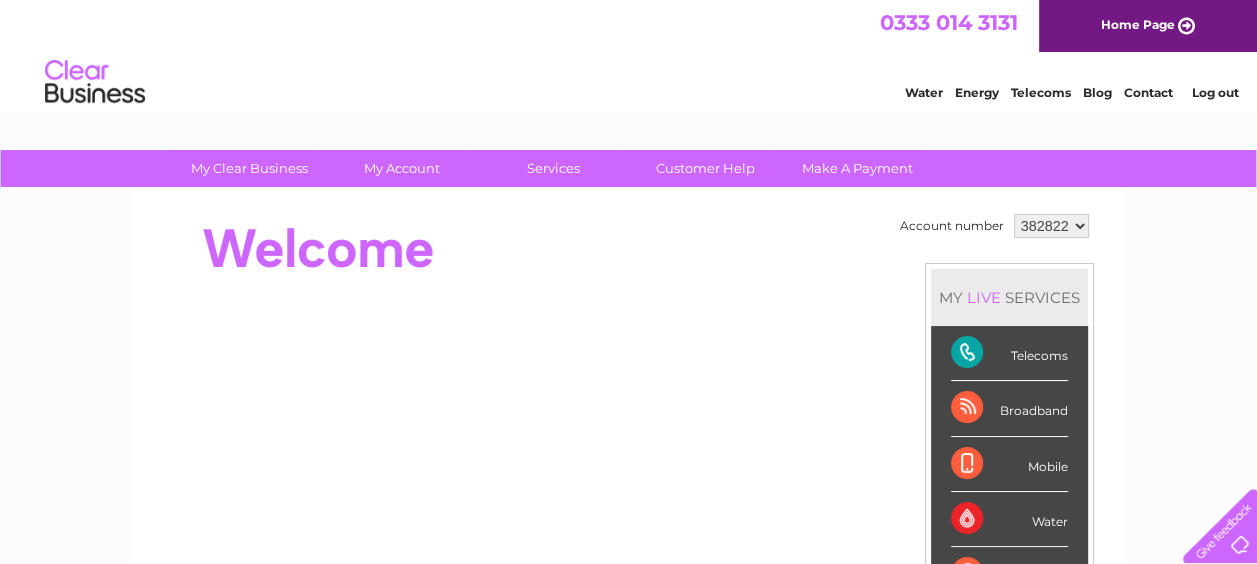 scroll, scrollTop: 0, scrollLeft: 0, axis: both 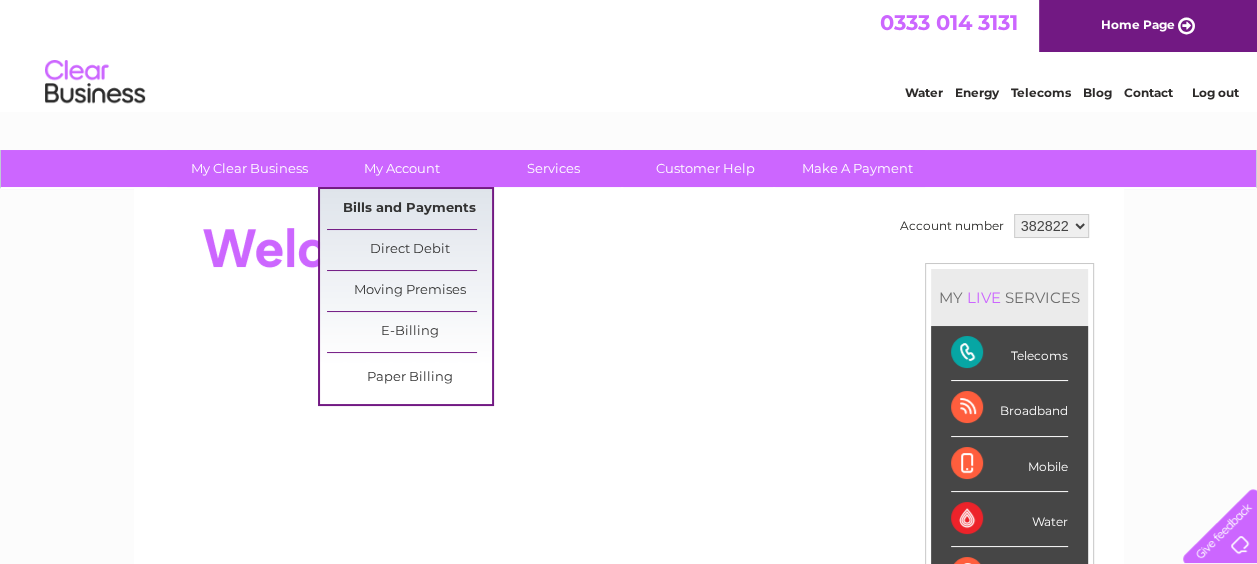 click on "Bills and Payments" at bounding box center [409, 209] 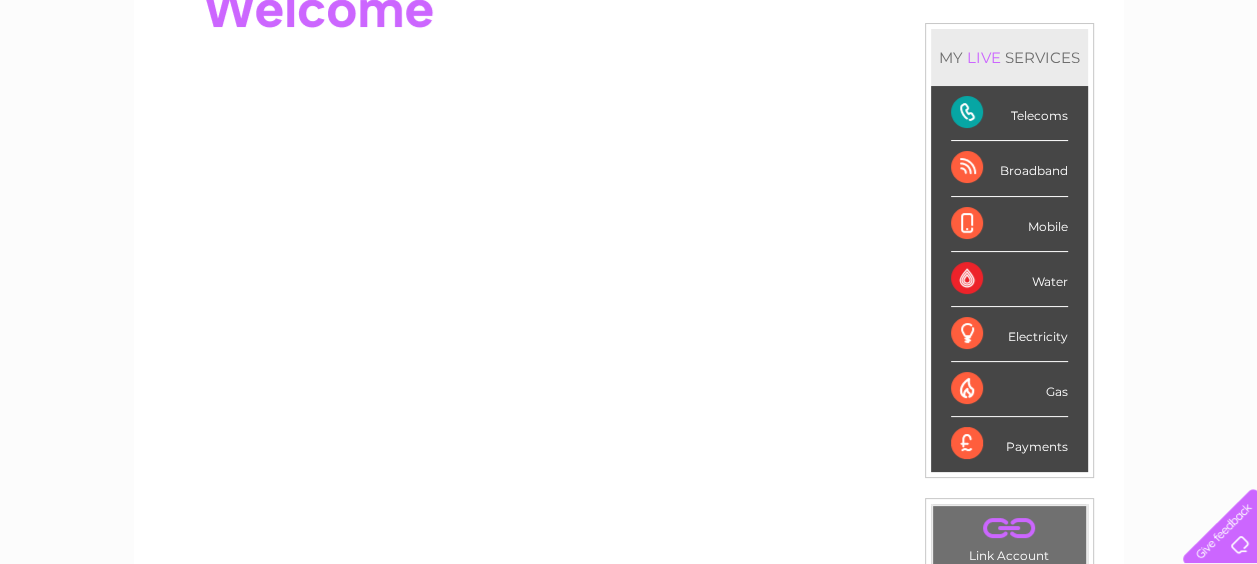scroll, scrollTop: 300, scrollLeft: 0, axis: vertical 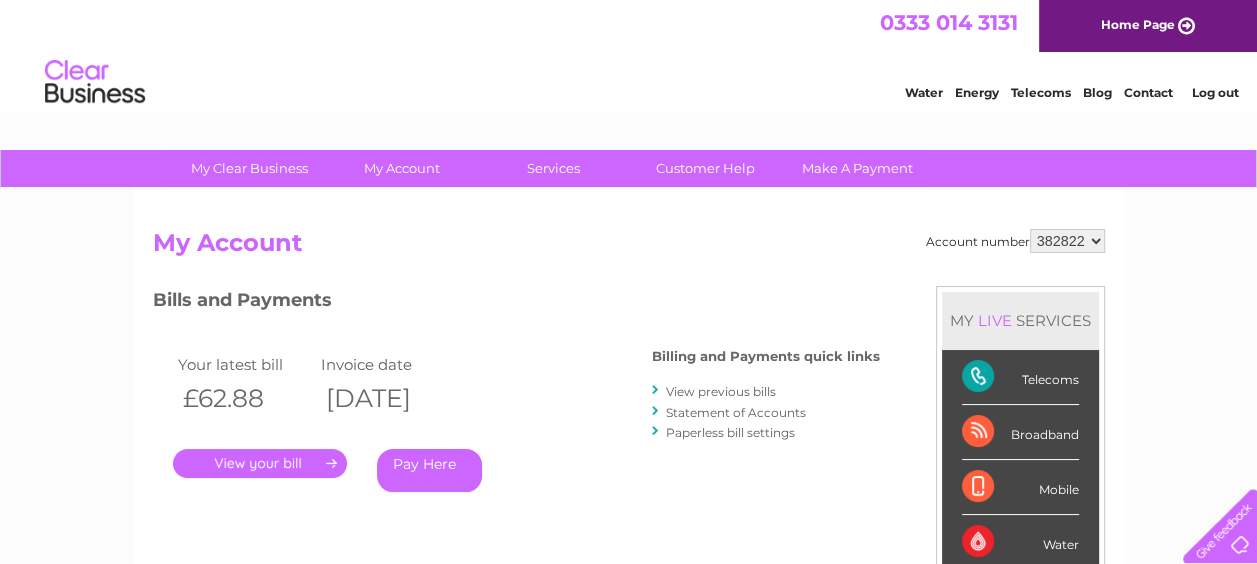 click on "." at bounding box center [260, 463] 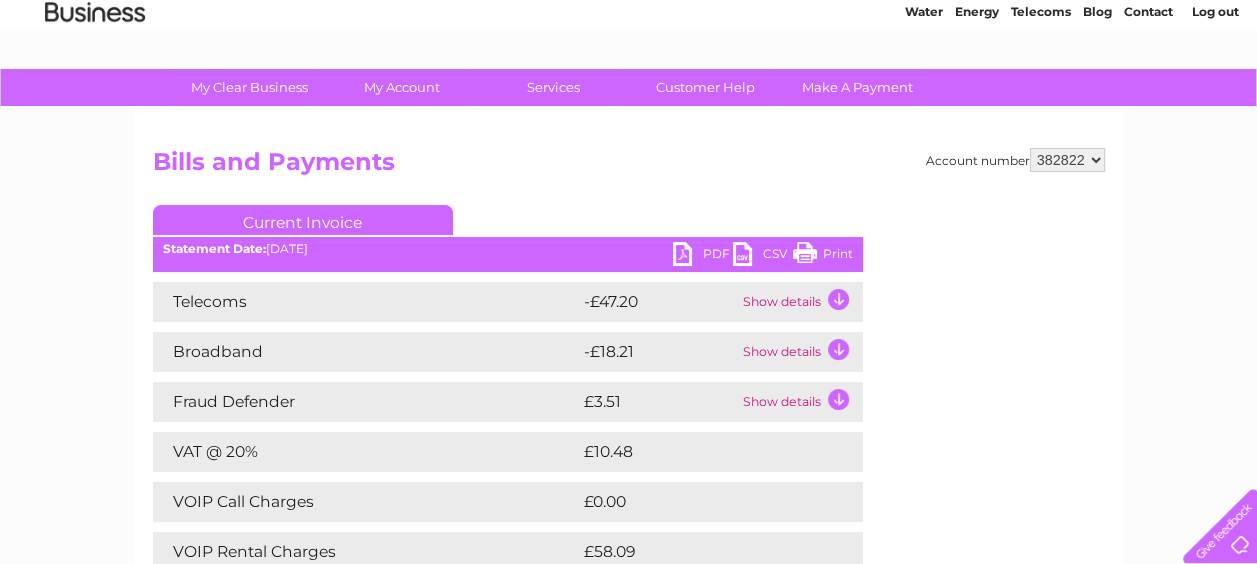 scroll, scrollTop: 0, scrollLeft: 0, axis: both 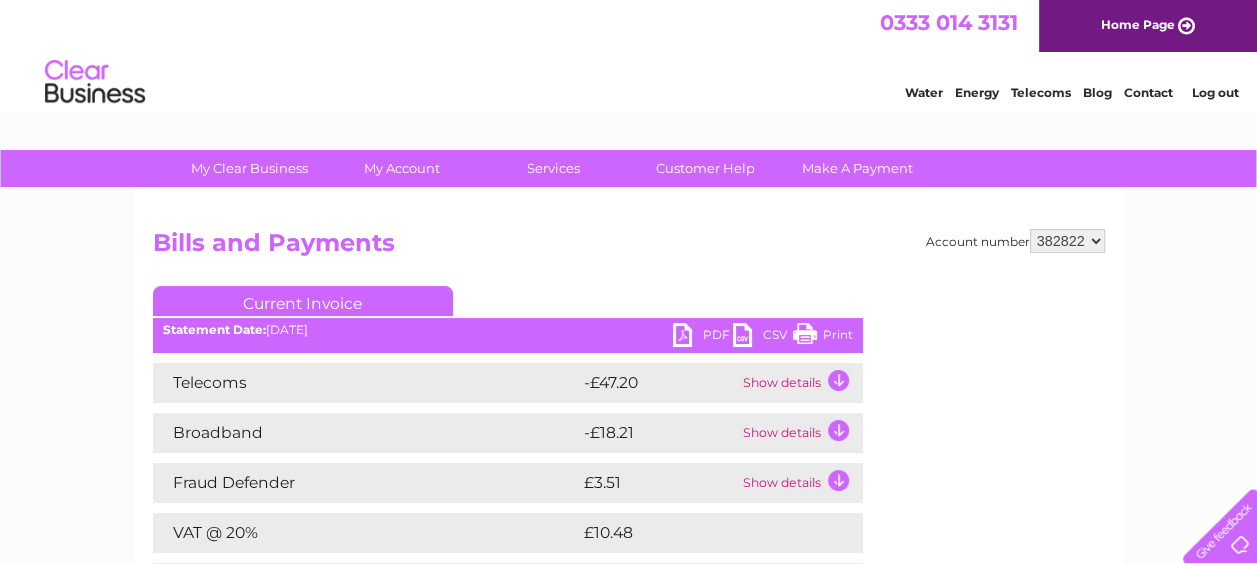 click on "Log out" at bounding box center [1214, 92] 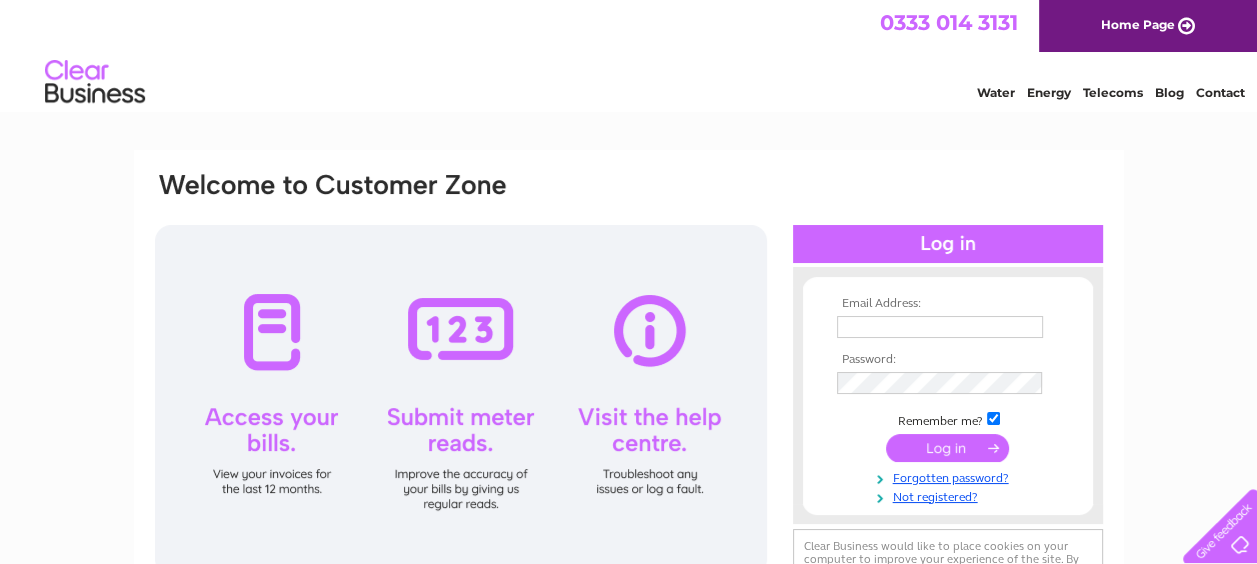 scroll, scrollTop: 0, scrollLeft: 0, axis: both 